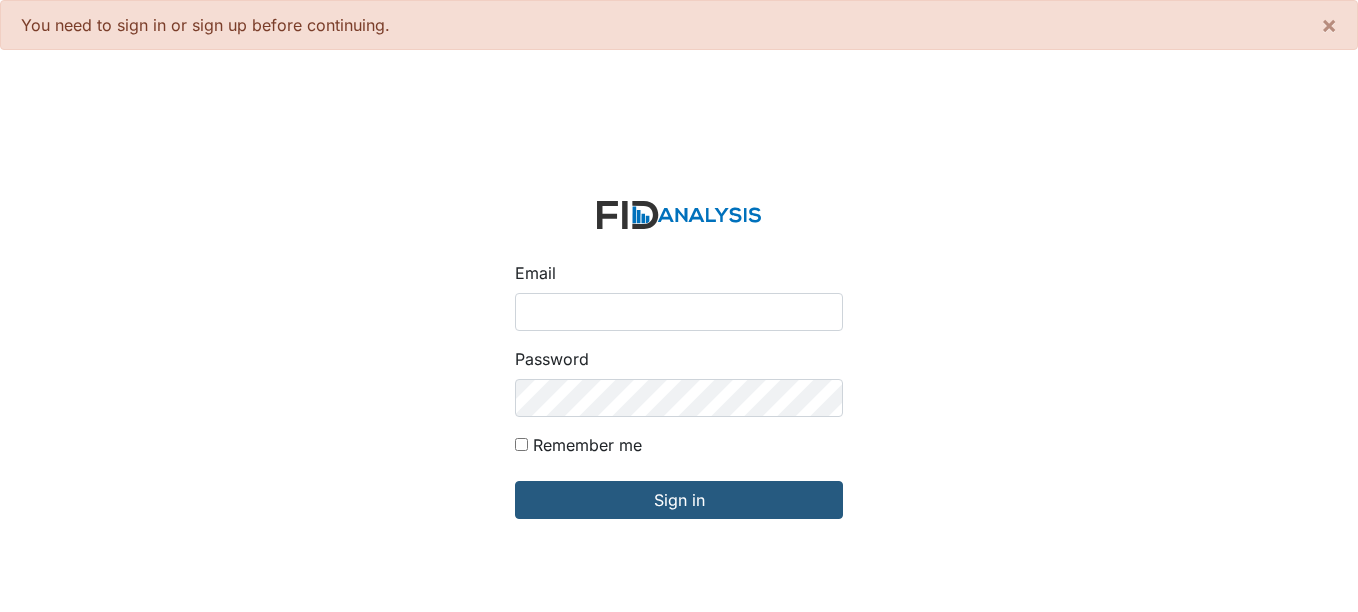 scroll, scrollTop: 0, scrollLeft: 0, axis: both 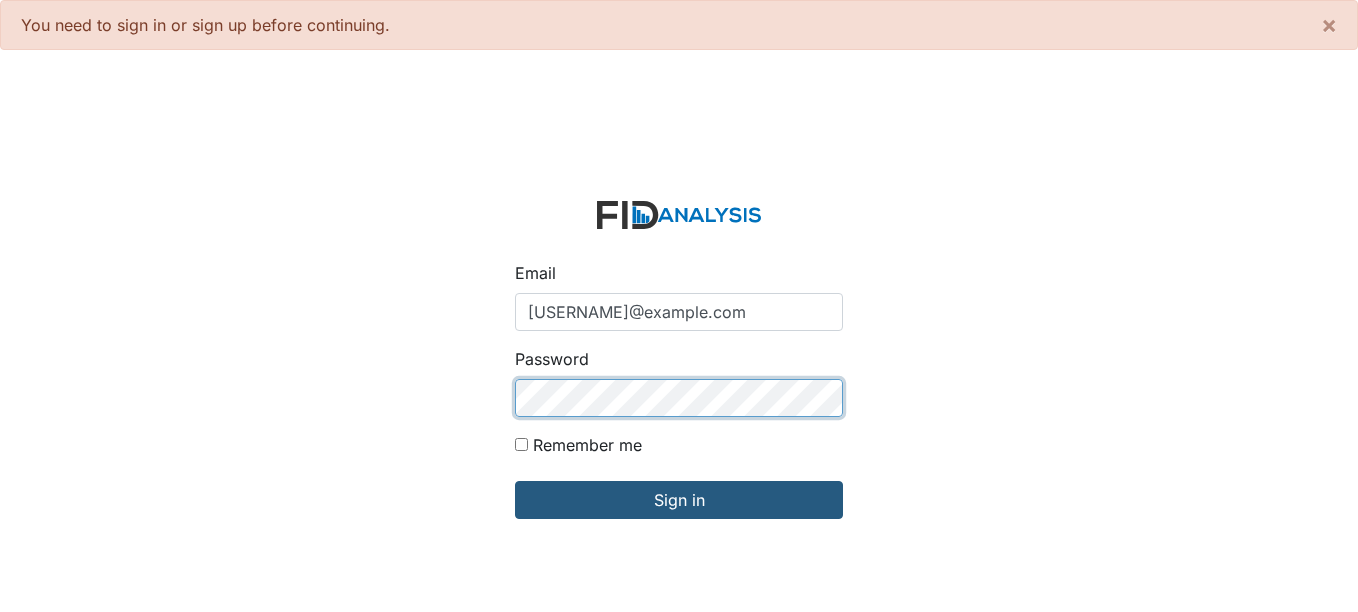 click on "Sign in" at bounding box center [679, 500] 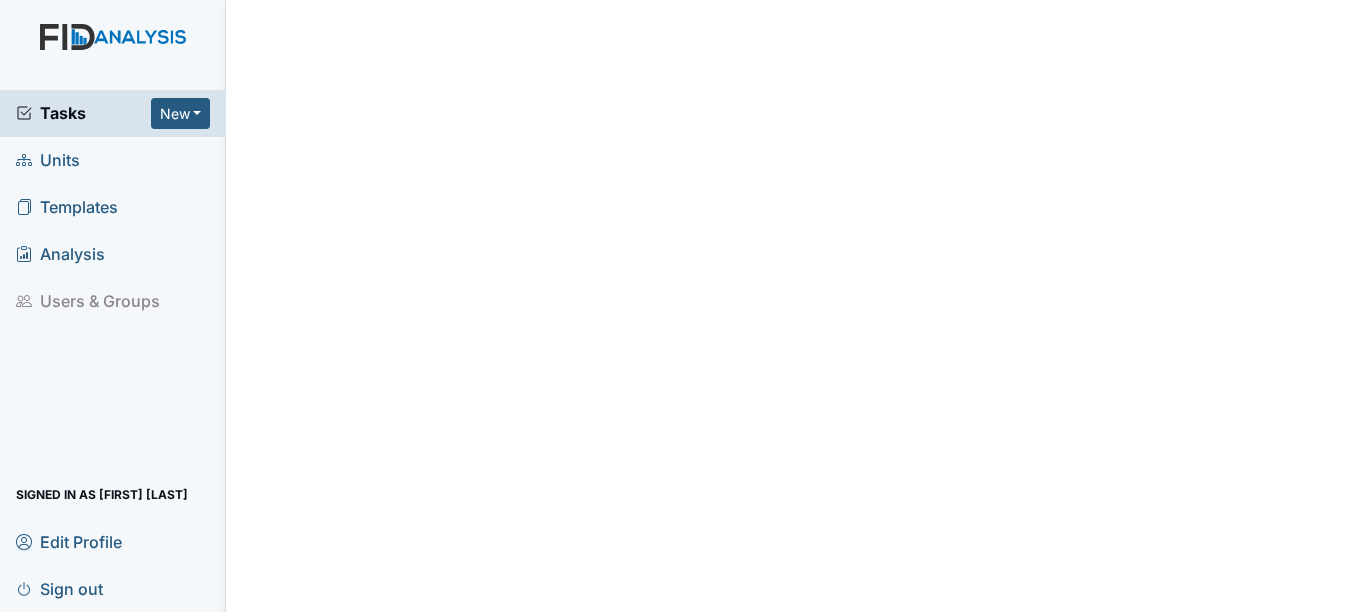 scroll, scrollTop: 0, scrollLeft: 0, axis: both 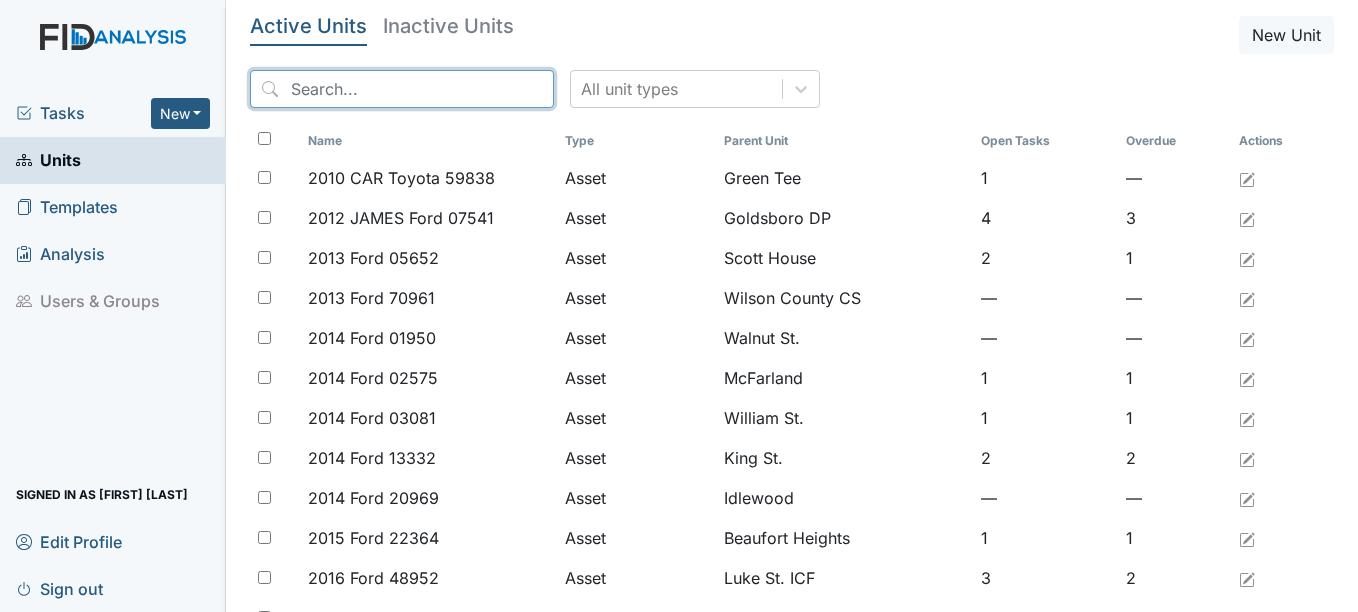click at bounding box center [402, 89] 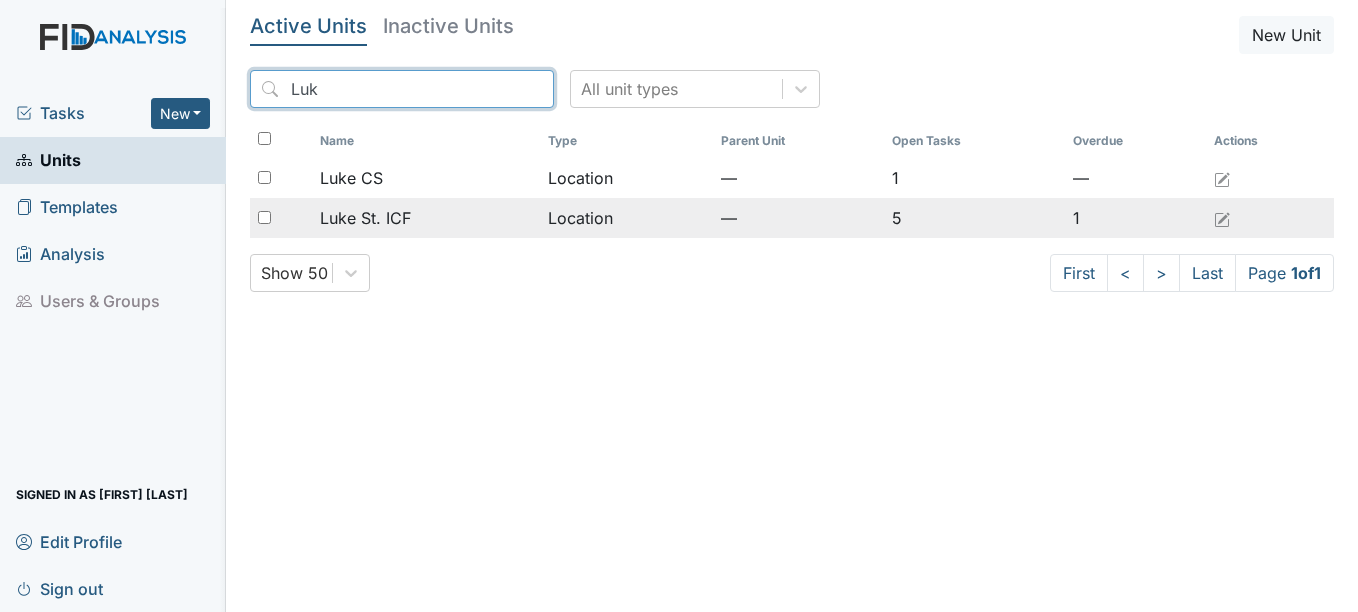 type on "Luk" 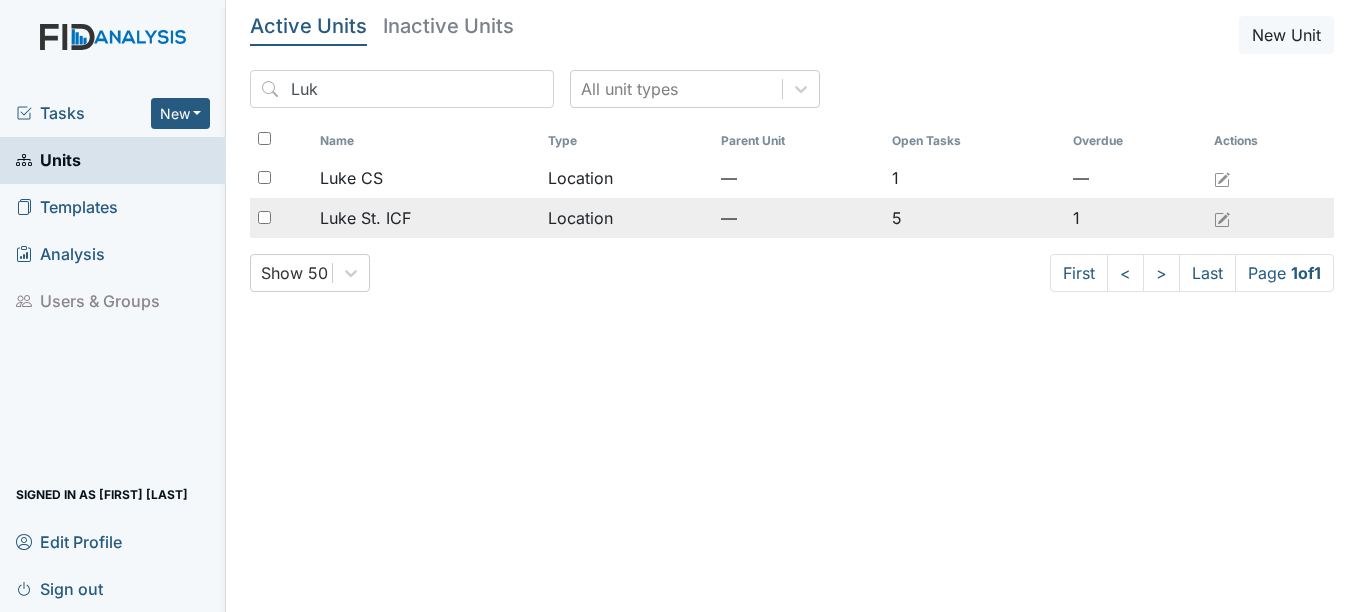click on "Luke St. ICF" at bounding box center (365, 218) 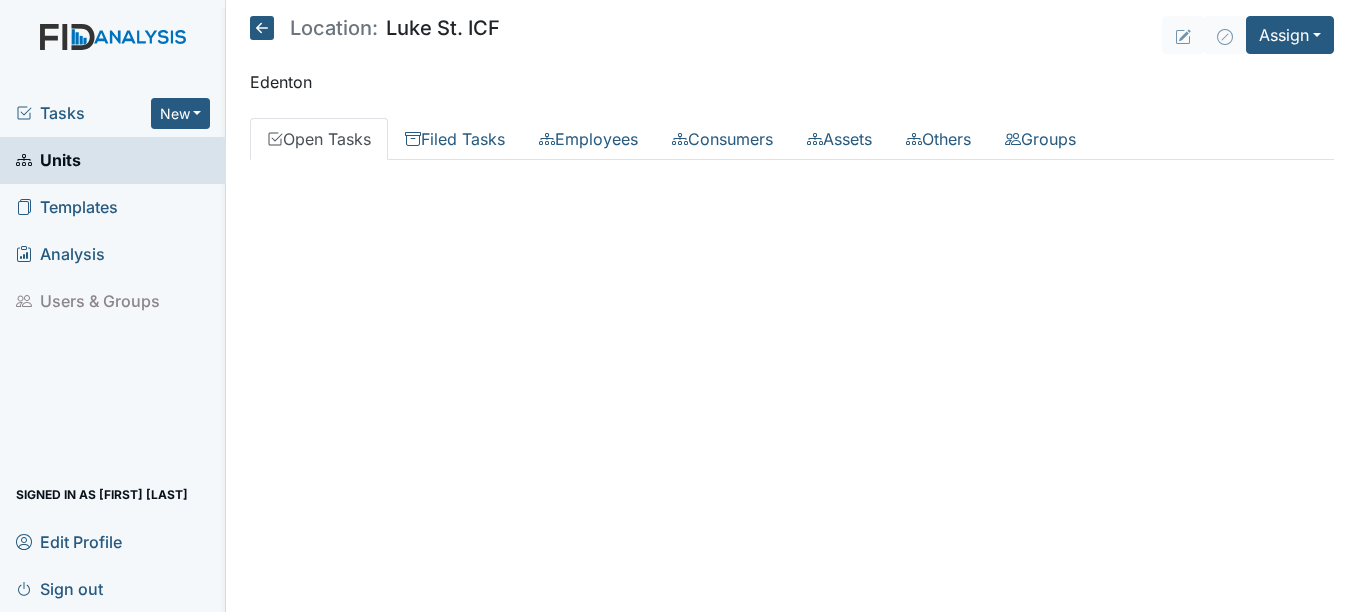 scroll, scrollTop: 0, scrollLeft: 0, axis: both 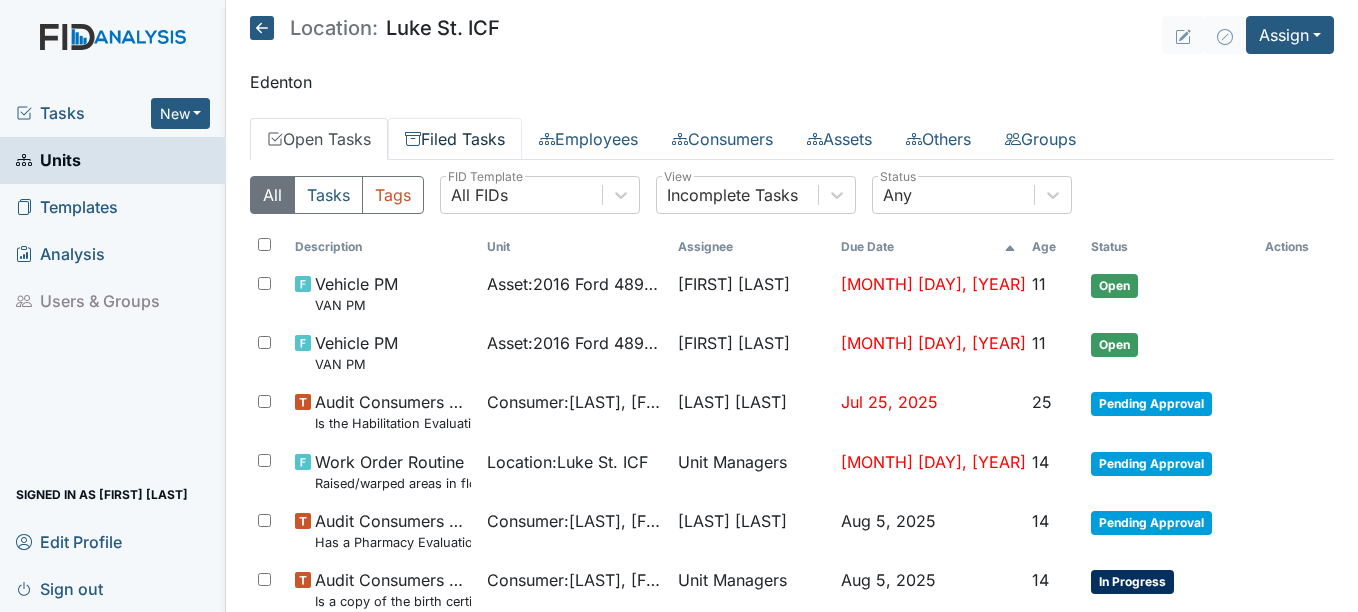 click on "Filed Tasks" at bounding box center [455, 139] 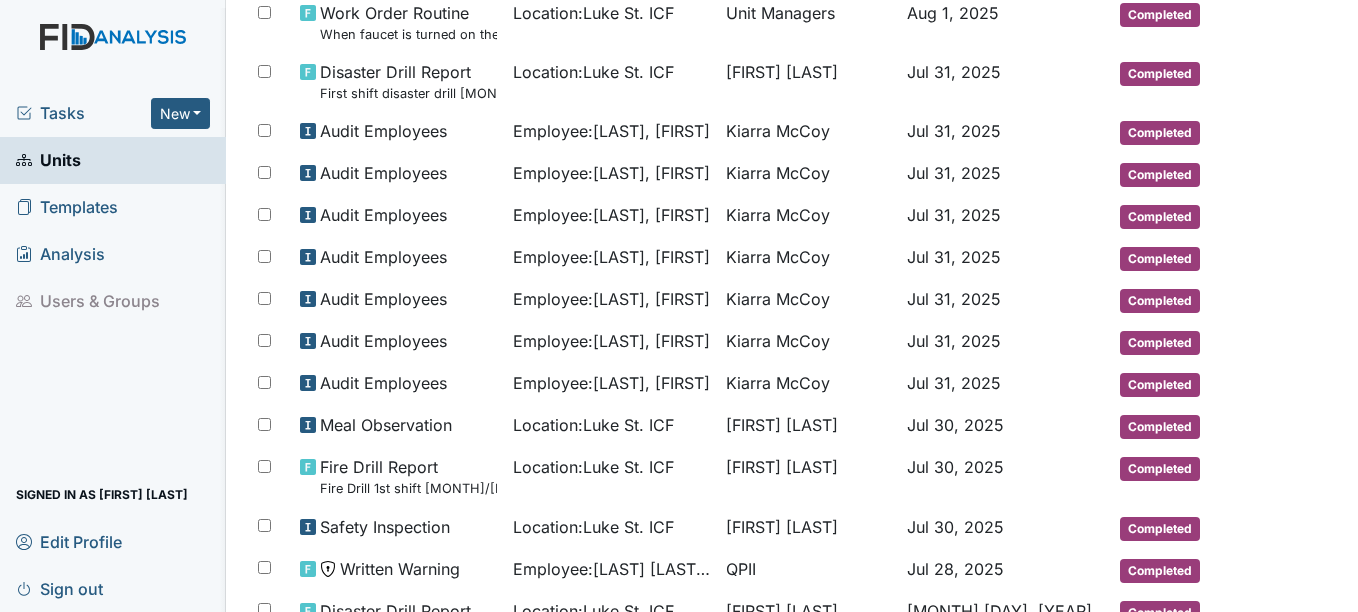 scroll, scrollTop: 0, scrollLeft: 0, axis: both 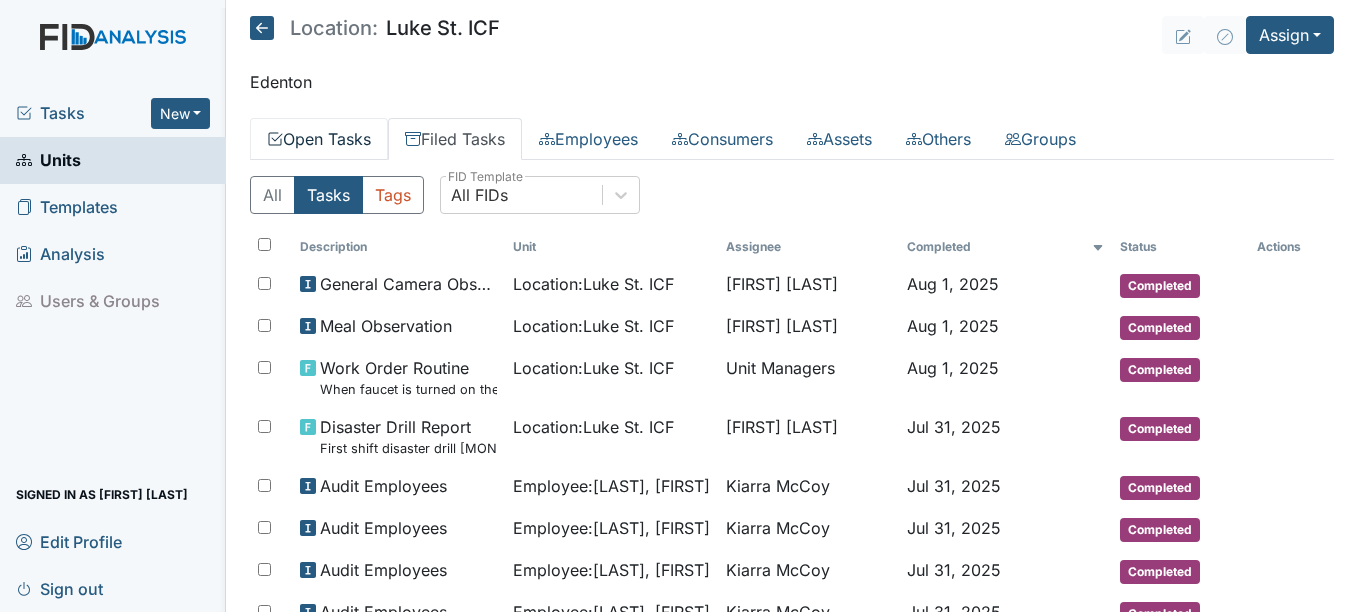 click on "Open Tasks" at bounding box center [319, 139] 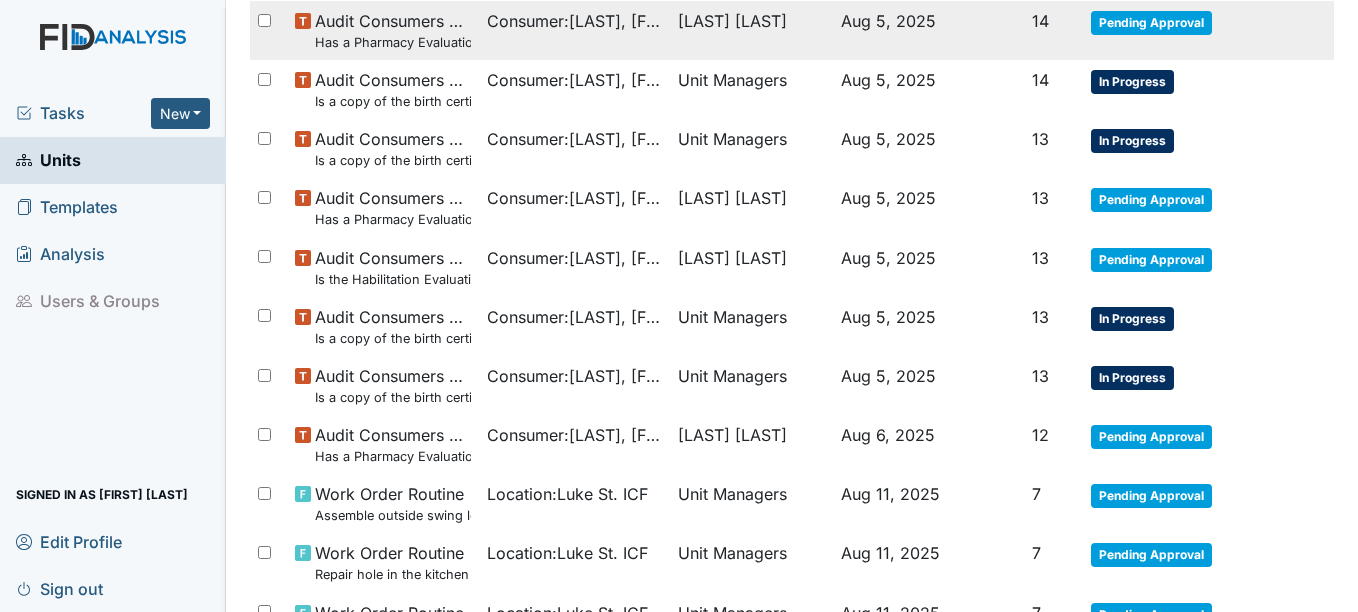 scroll, scrollTop: 600, scrollLeft: 0, axis: vertical 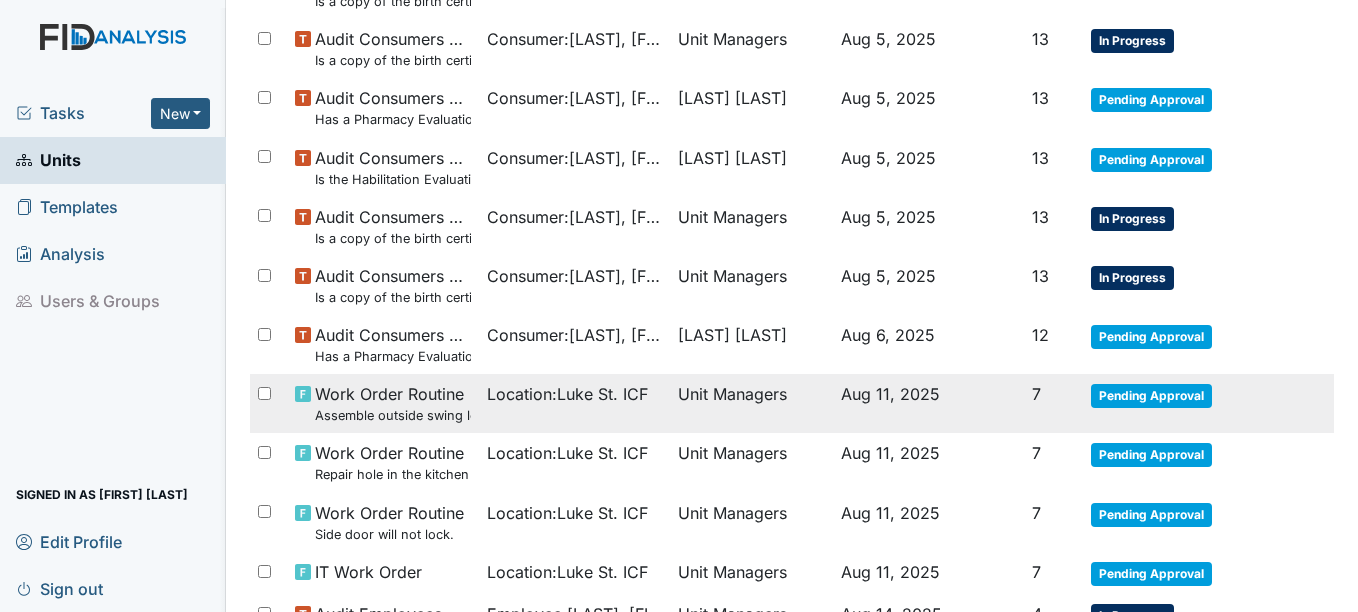 click on "Pending Approval" at bounding box center (1151, 396) 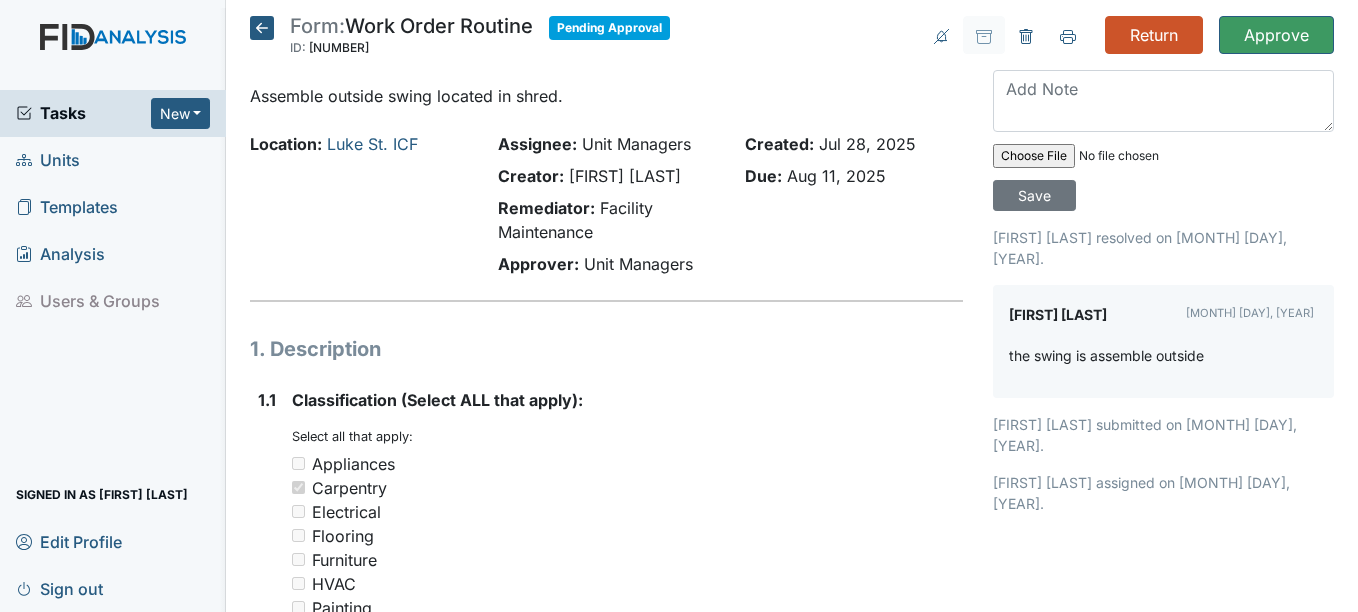 scroll, scrollTop: 0, scrollLeft: 0, axis: both 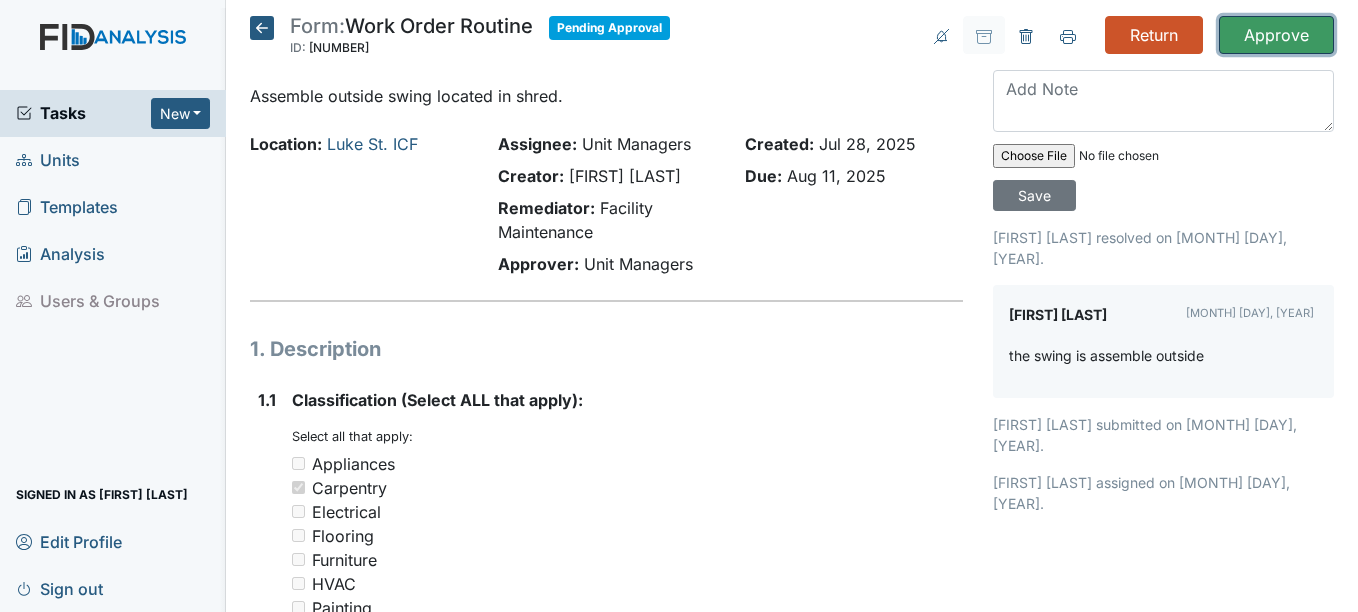 click on "Approve" at bounding box center (1276, 35) 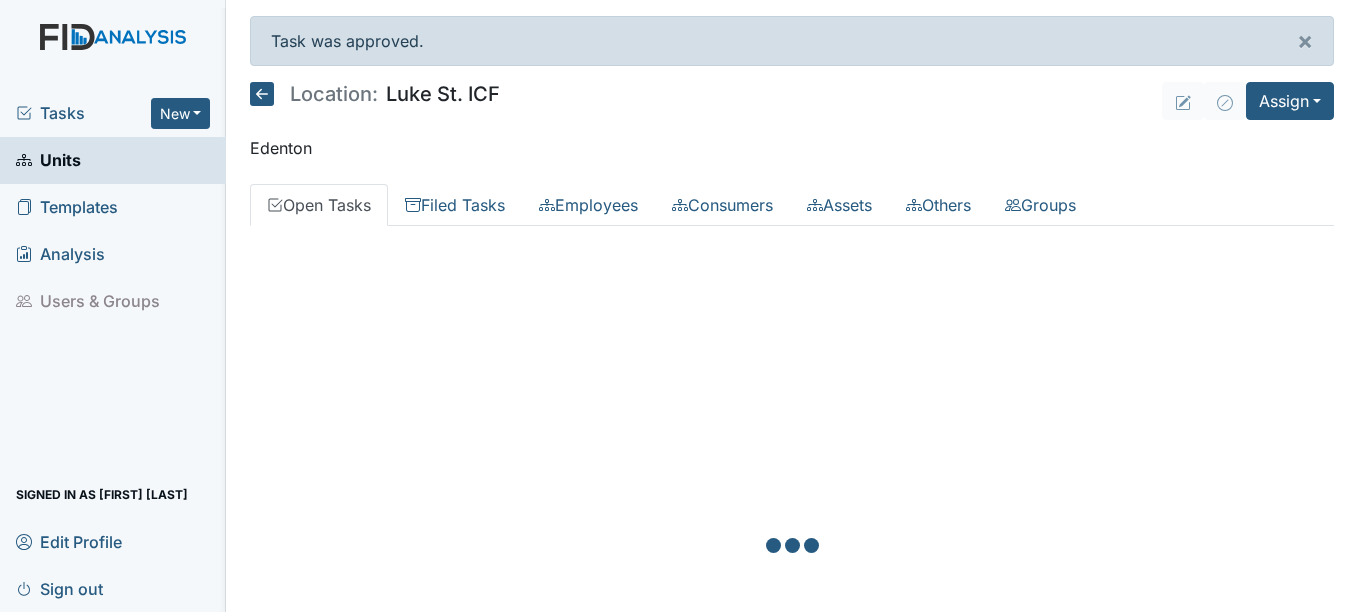 scroll, scrollTop: 0, scrollLeft: 0, axis: both 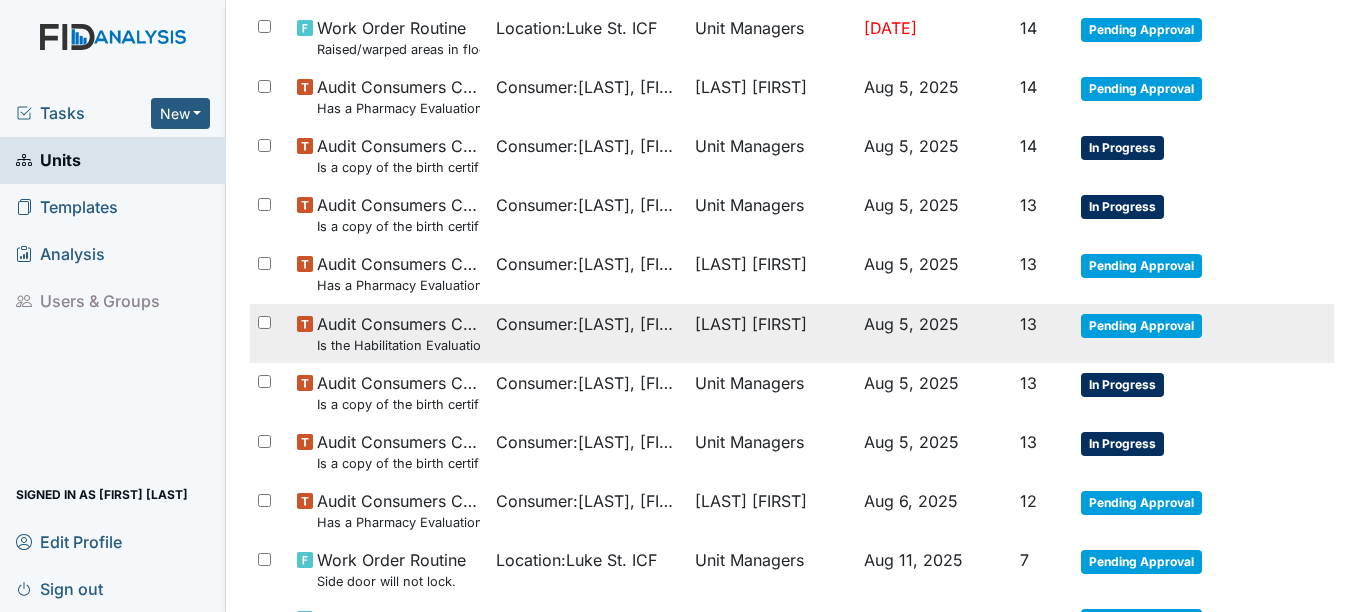 click on "Pending Approval" at bounding box center (1141, 326) 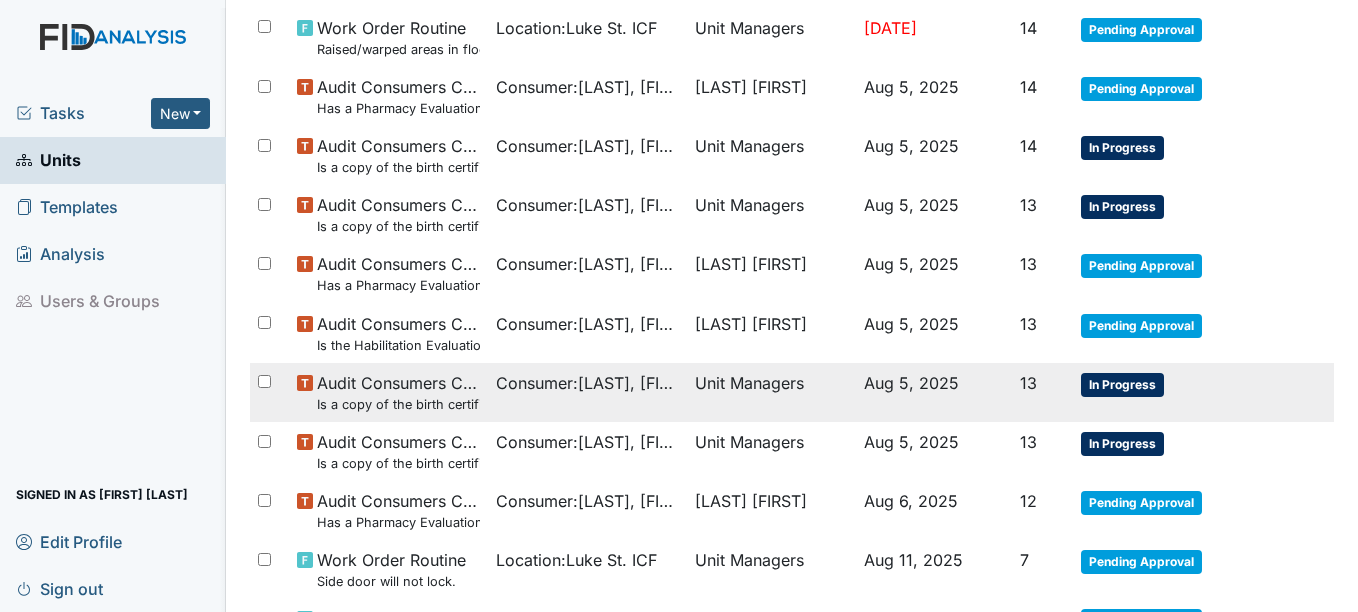 scroll, scrollTop: 600, scrollLeft: 0, axis: vertical 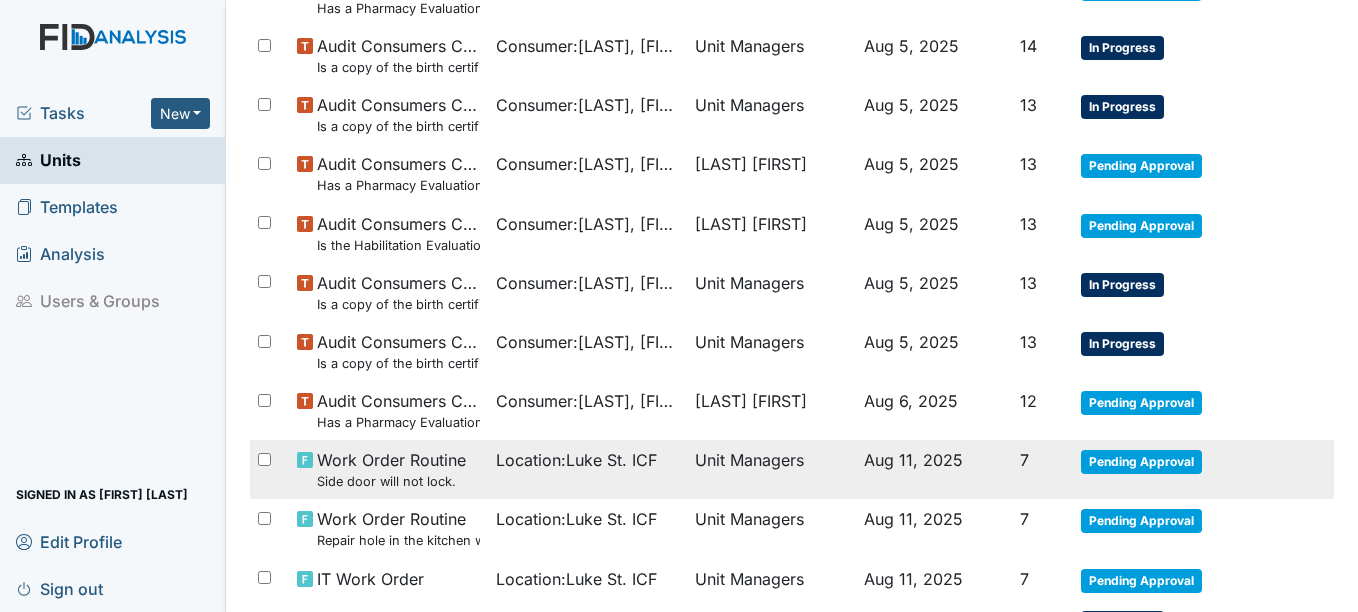 click on "Pending Approval" at bounding box center (1141, 462) 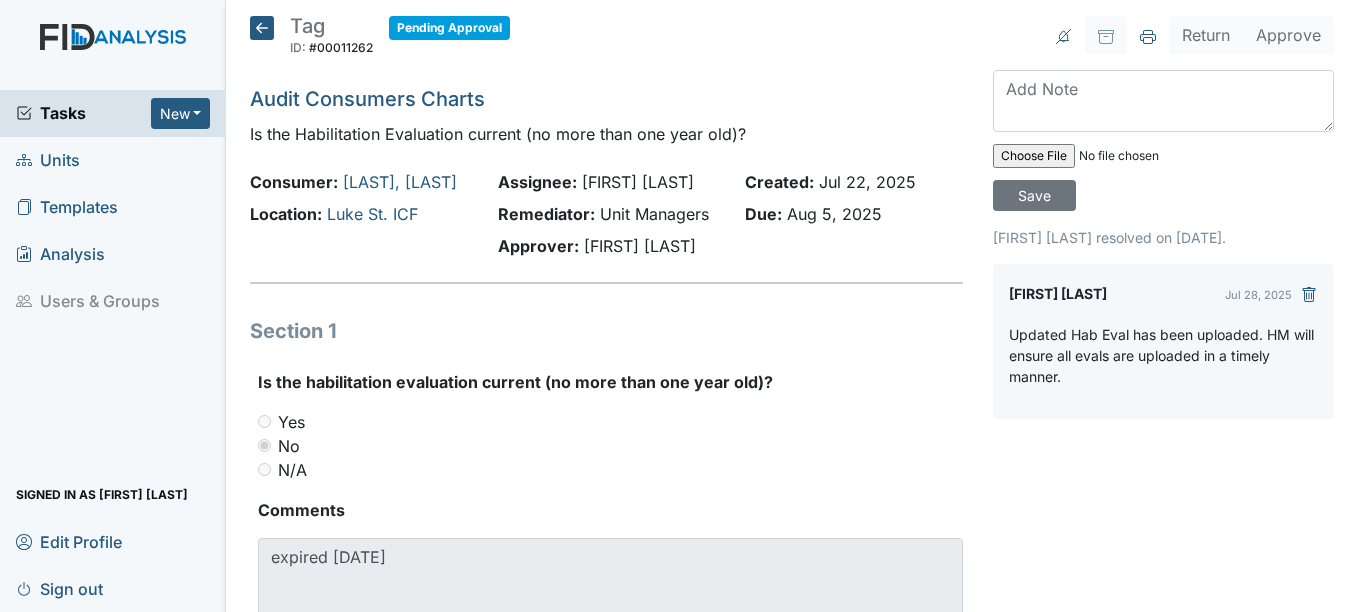 scroll, scrollTop: 0, scrollLeft: 0, axis: both 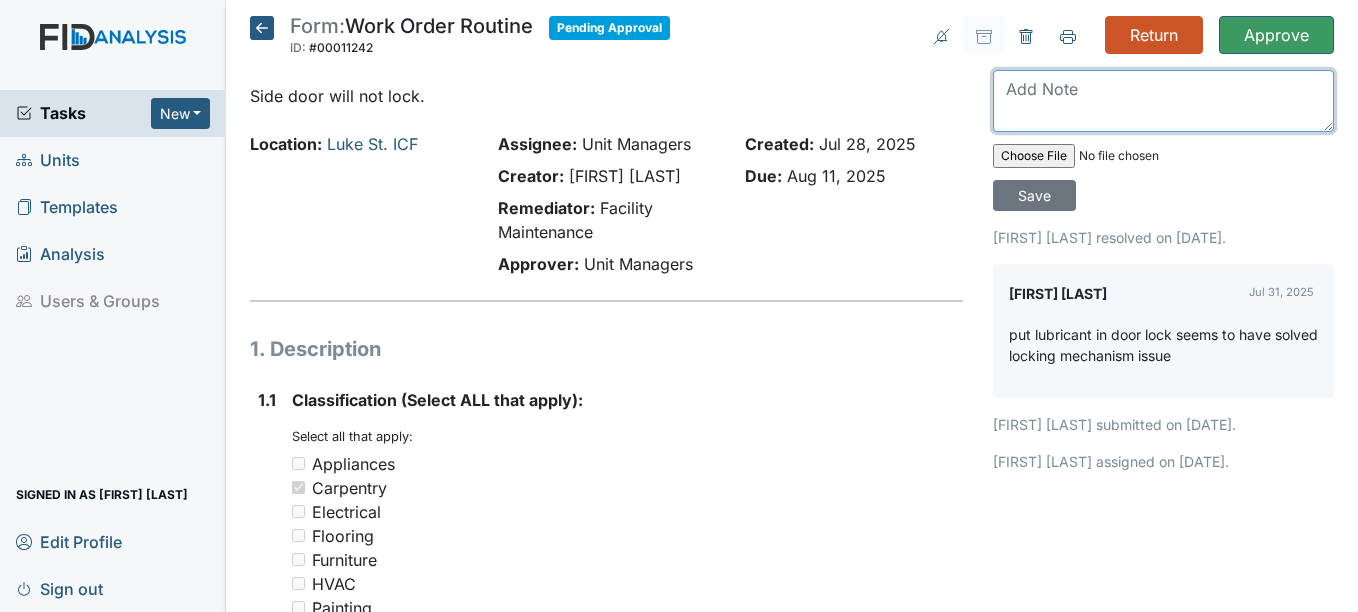 click at bounding box center (1163, 101) 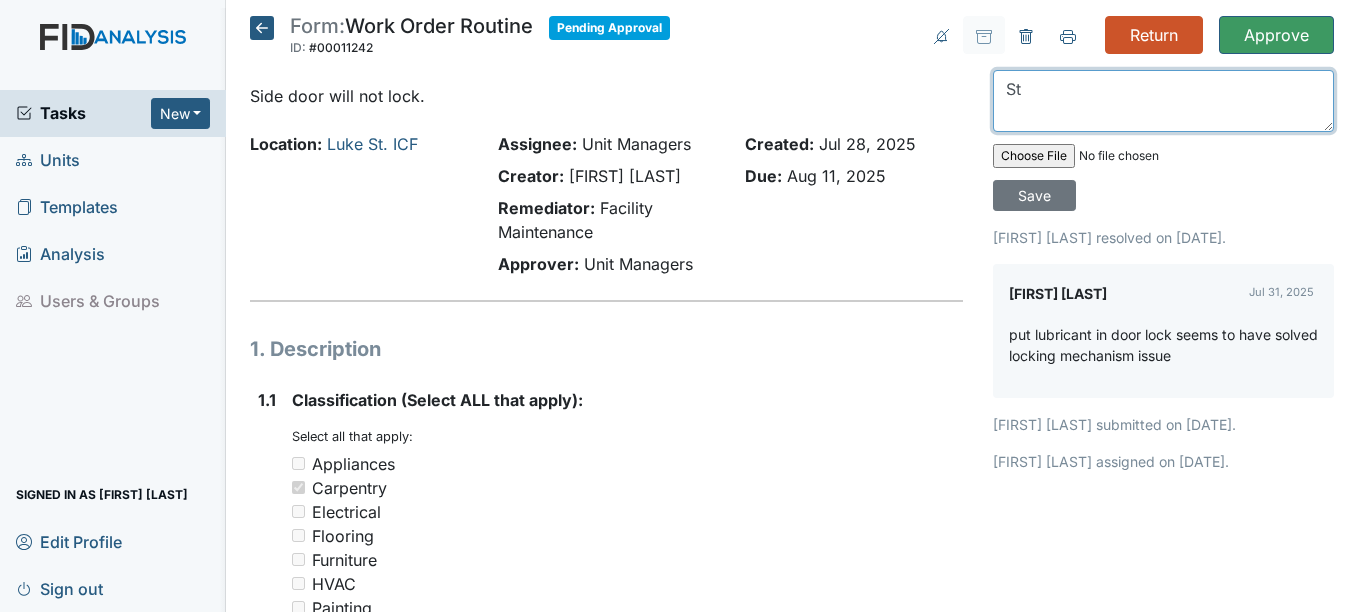 type on "S" 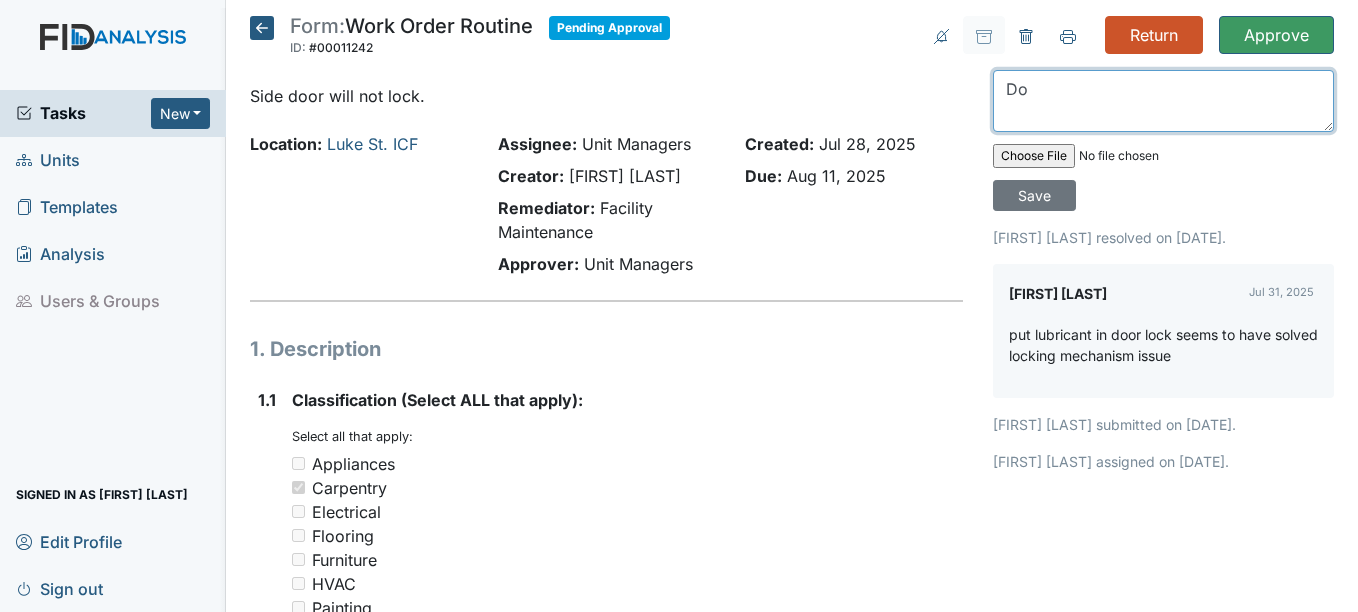 type on "D" 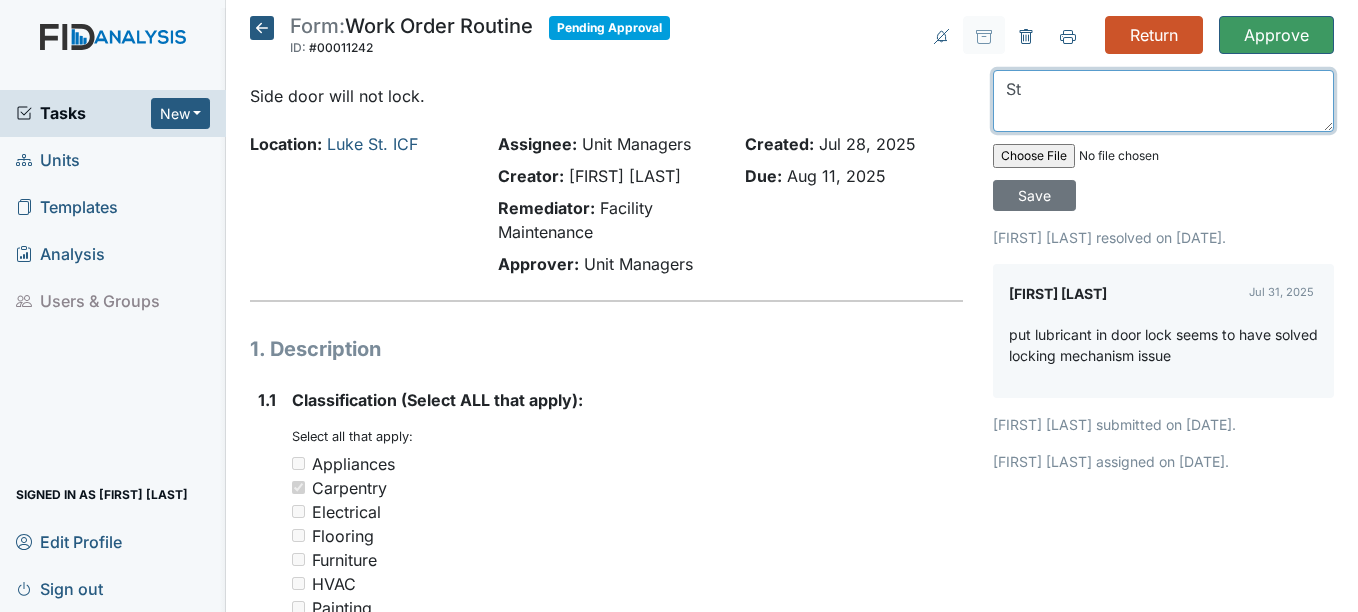 type on "S" 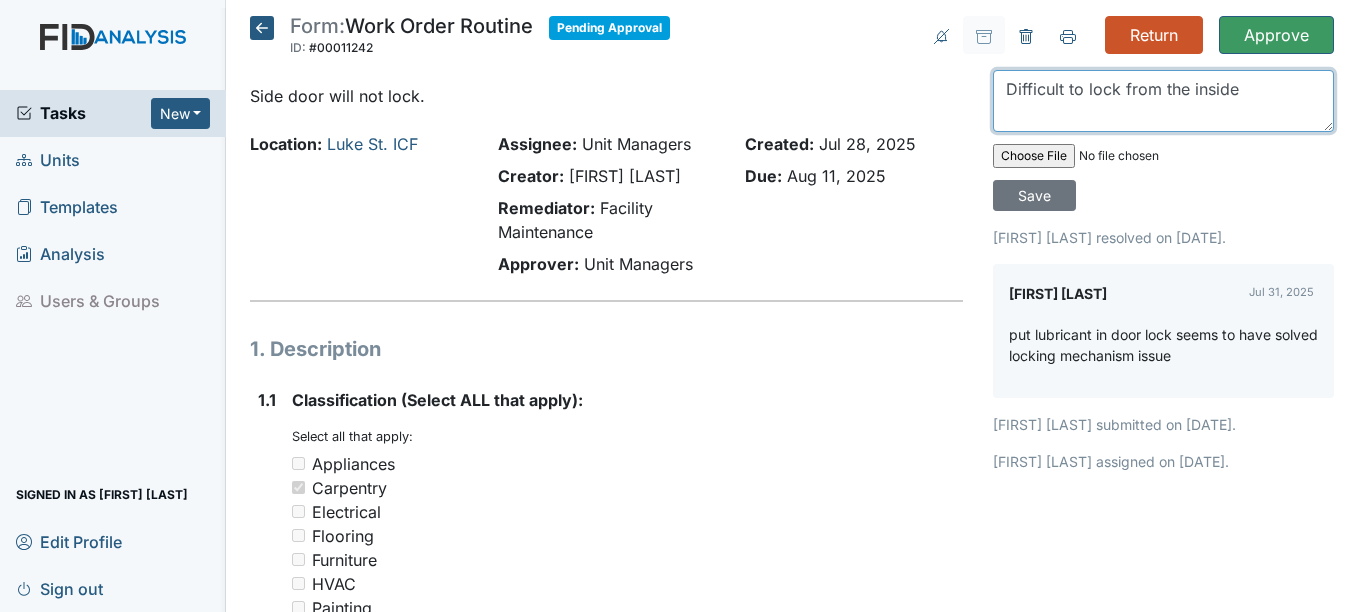 drag, startPoint x: 1233, startPoint y: 86, endPoint x: 982, endPoint y: 98, distance: 251.28668 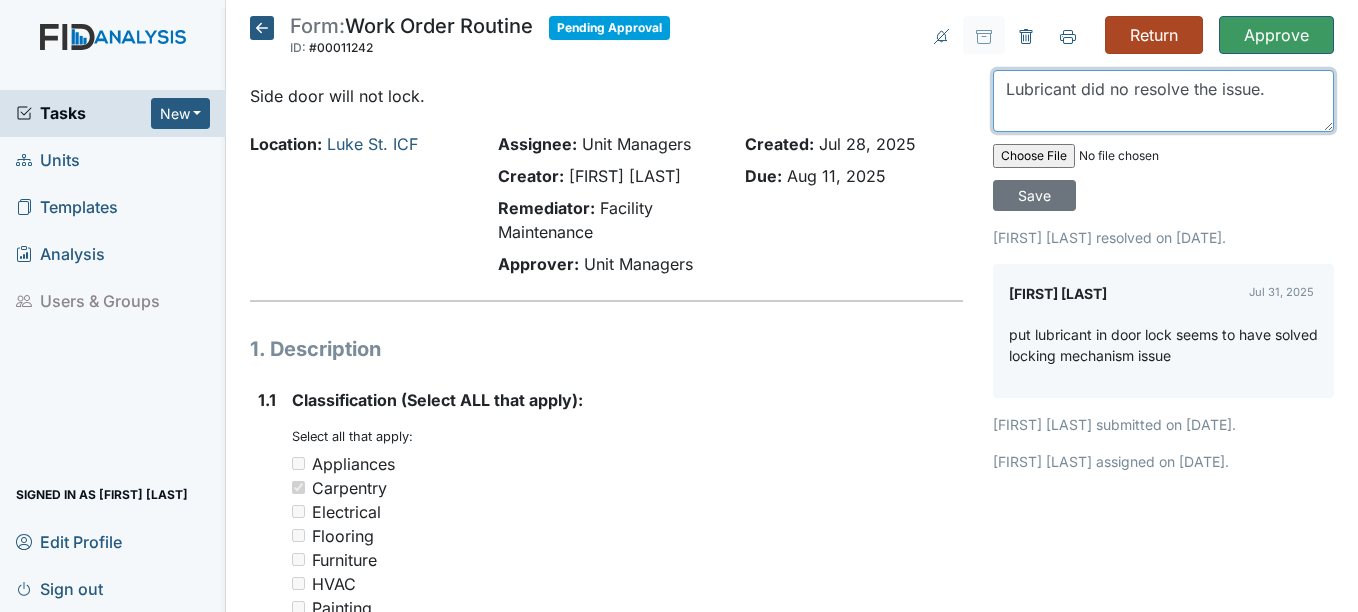 type on "Lubricant did no resolve the issue." 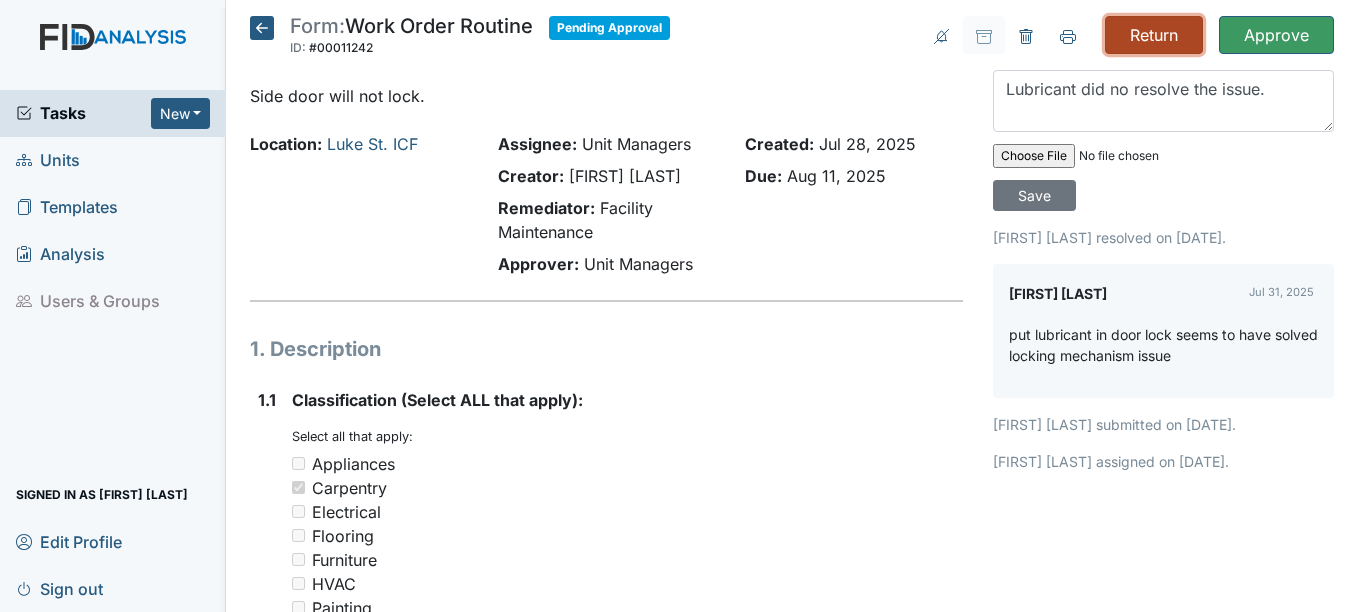 click on "Return" at bounding box center [1154, 35] 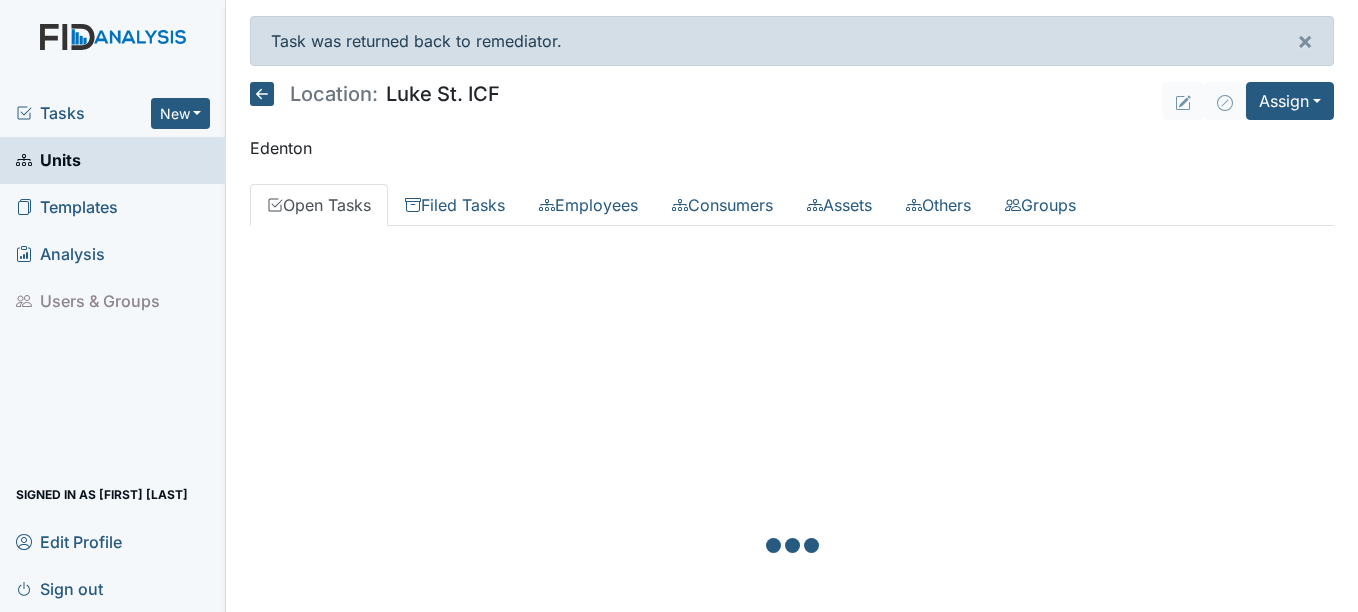 scroll, scrollTop: 0, scrollLeft: 0, axis: both 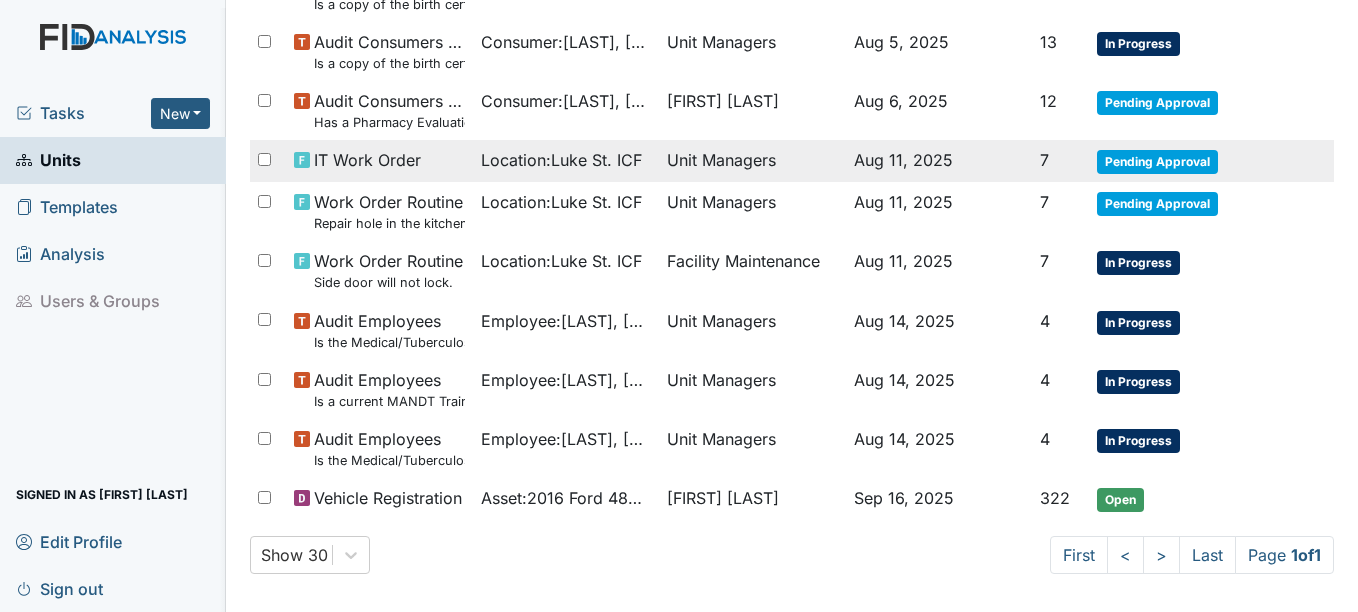 click on "Pending Approval" at bounding box center (1174, 161) 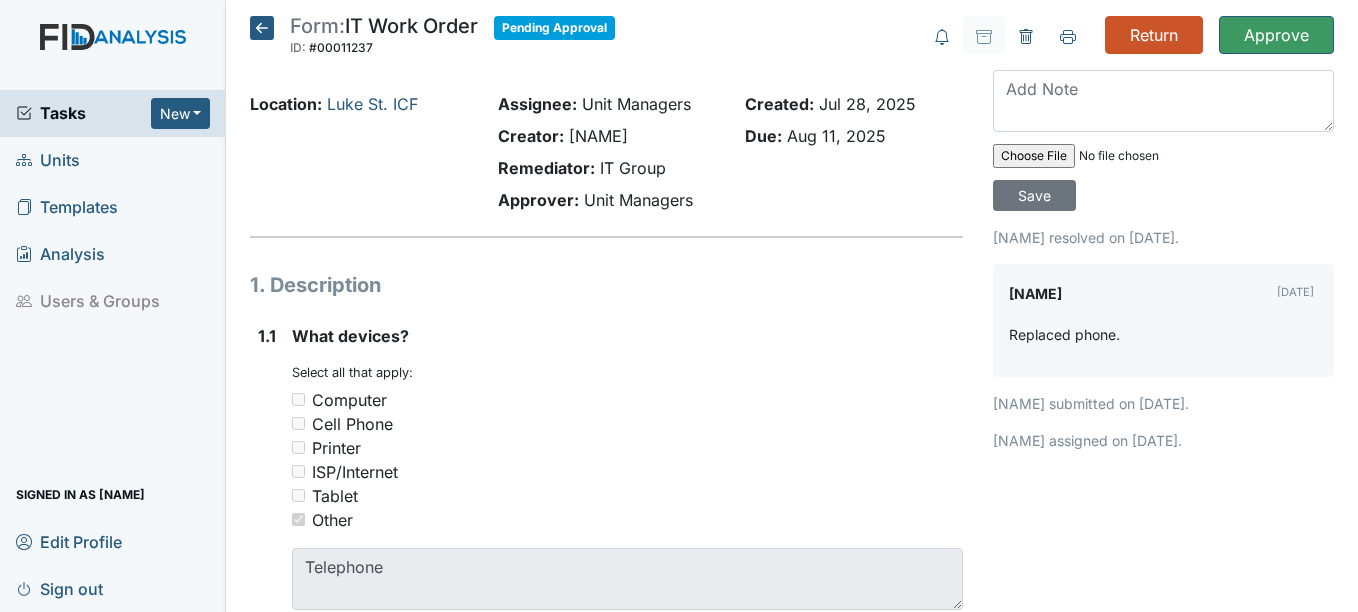 scroll, scrollTop: 0, scrollLeft: 0, axis: both 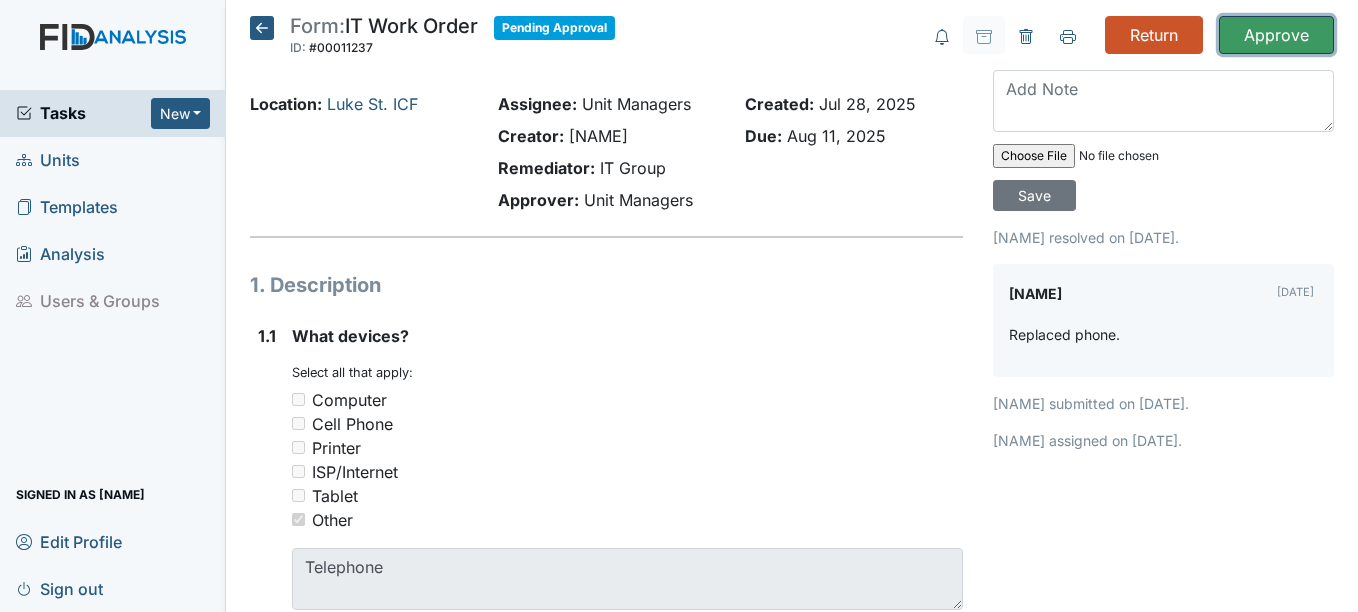 click on "Approve" at bounding box center (1276, 35) 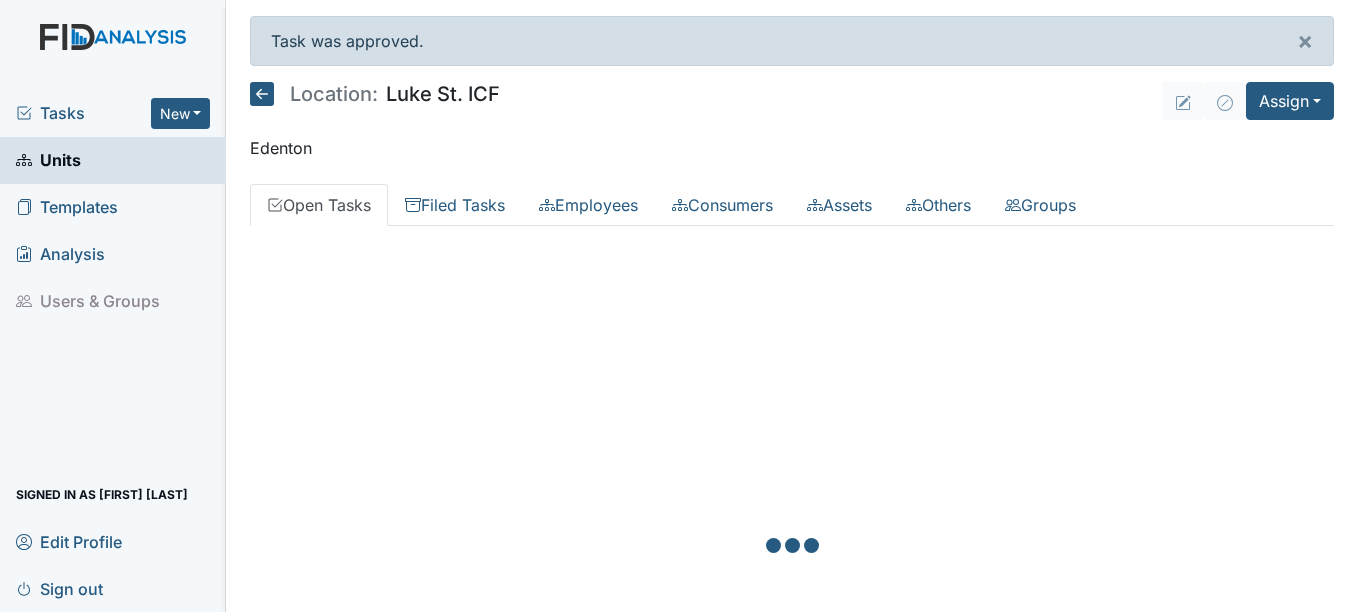 scroll, scrollTop: 0, scrollLeft: 0, axis: both 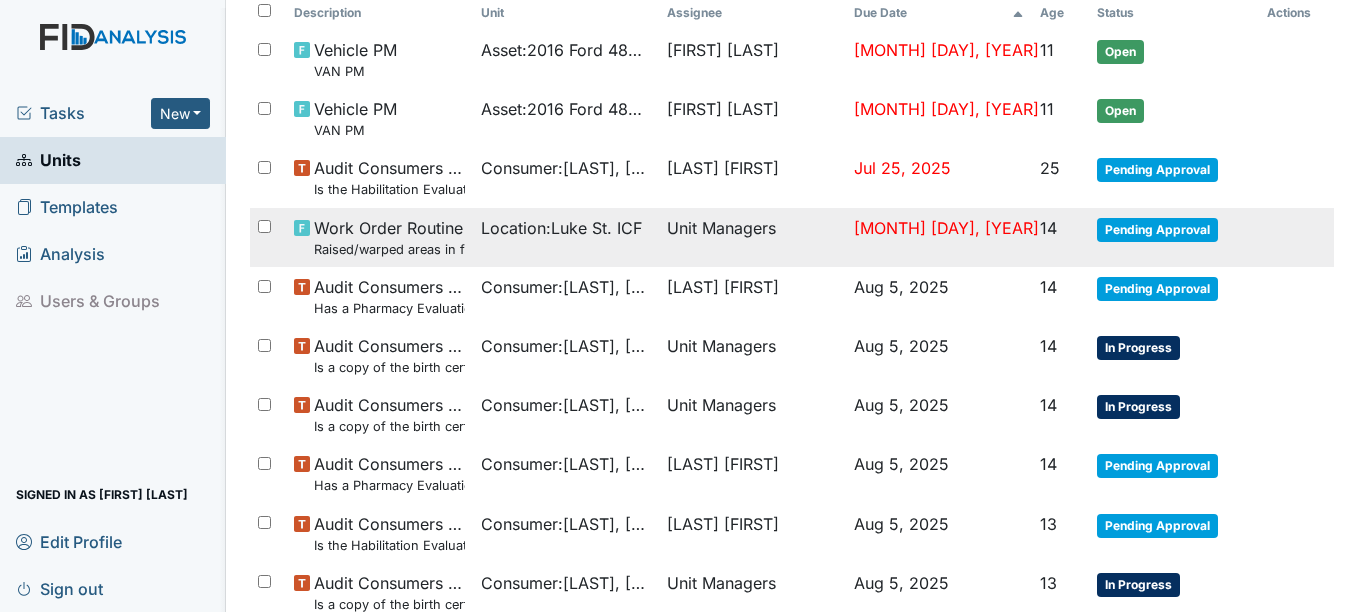 click on "Pending Approval" at bounding box center (1157, 230) 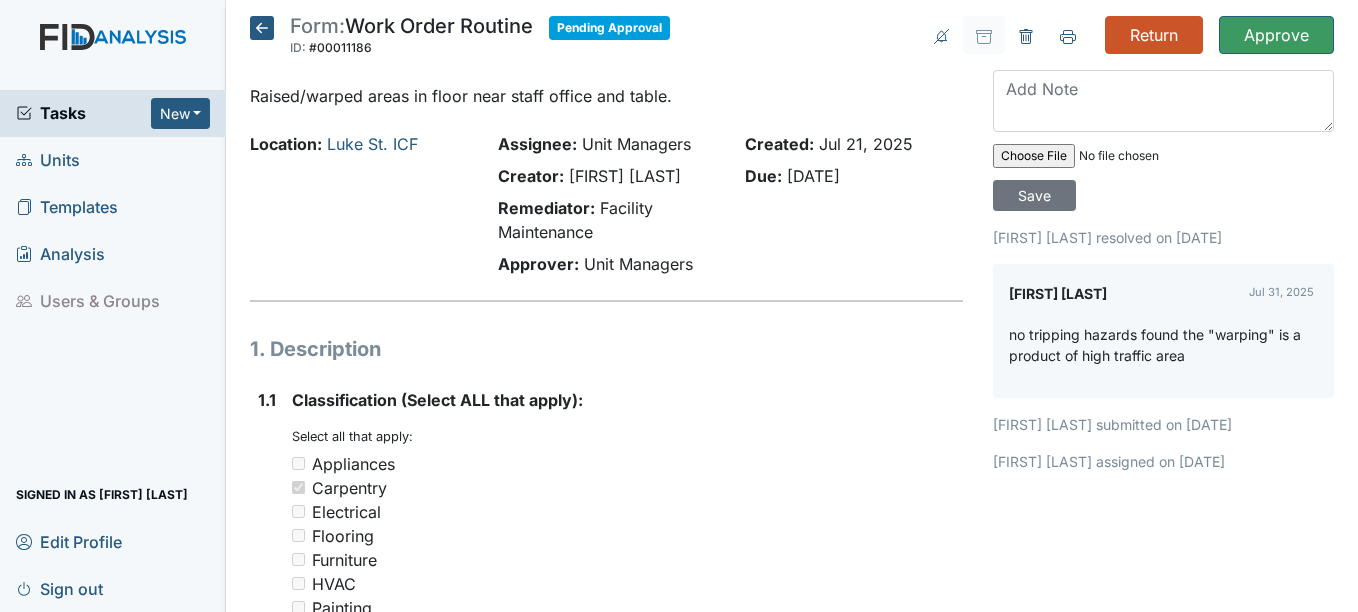 scroll, scrollTop: 0, scrollLeft: 0, axis: both 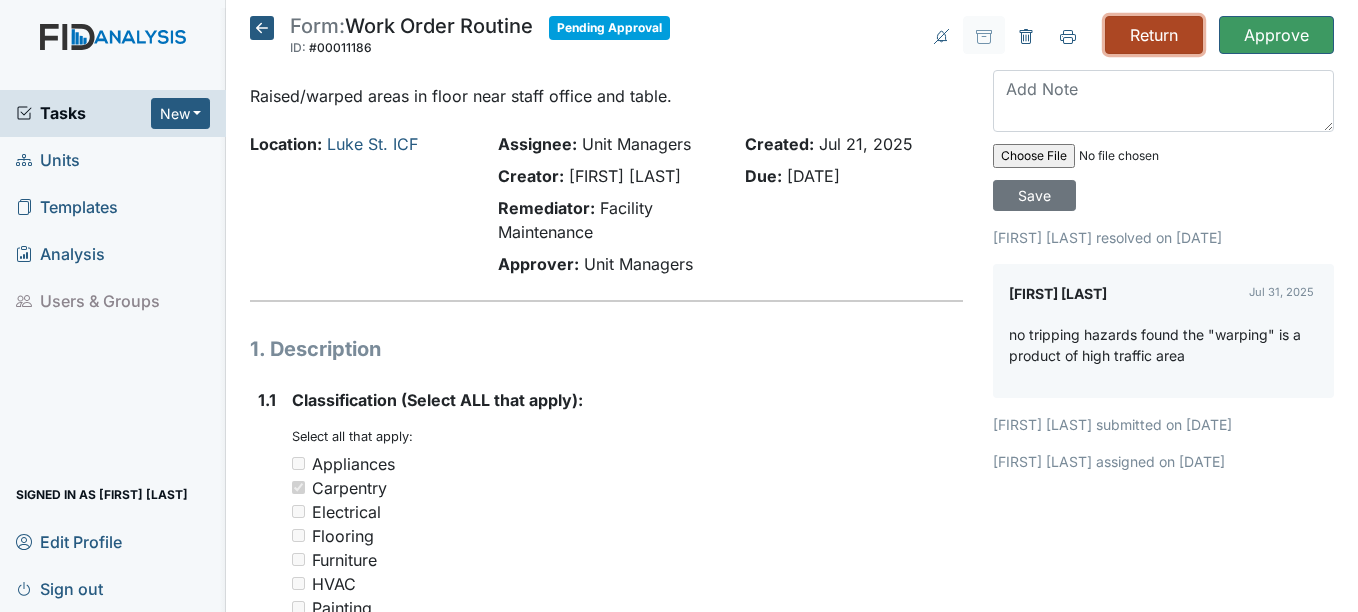 click on "Return" at bounding box center (1154, 35) 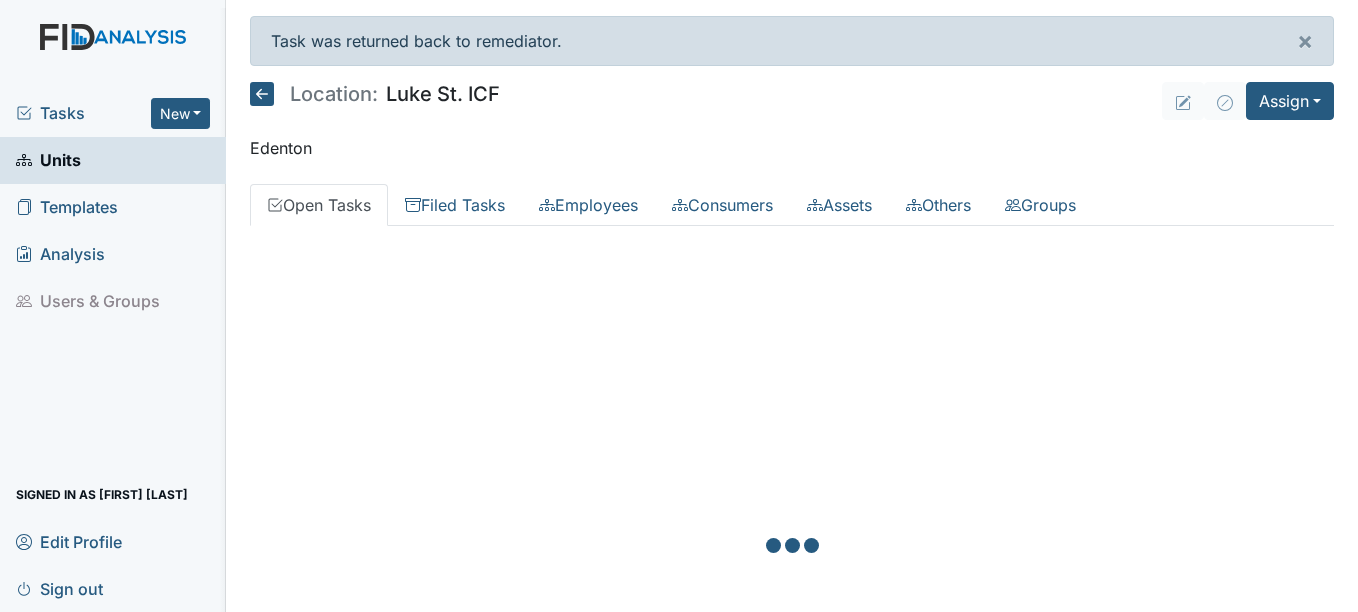scroll, scrollTop: 0, scrollLeft: 0, axis: both 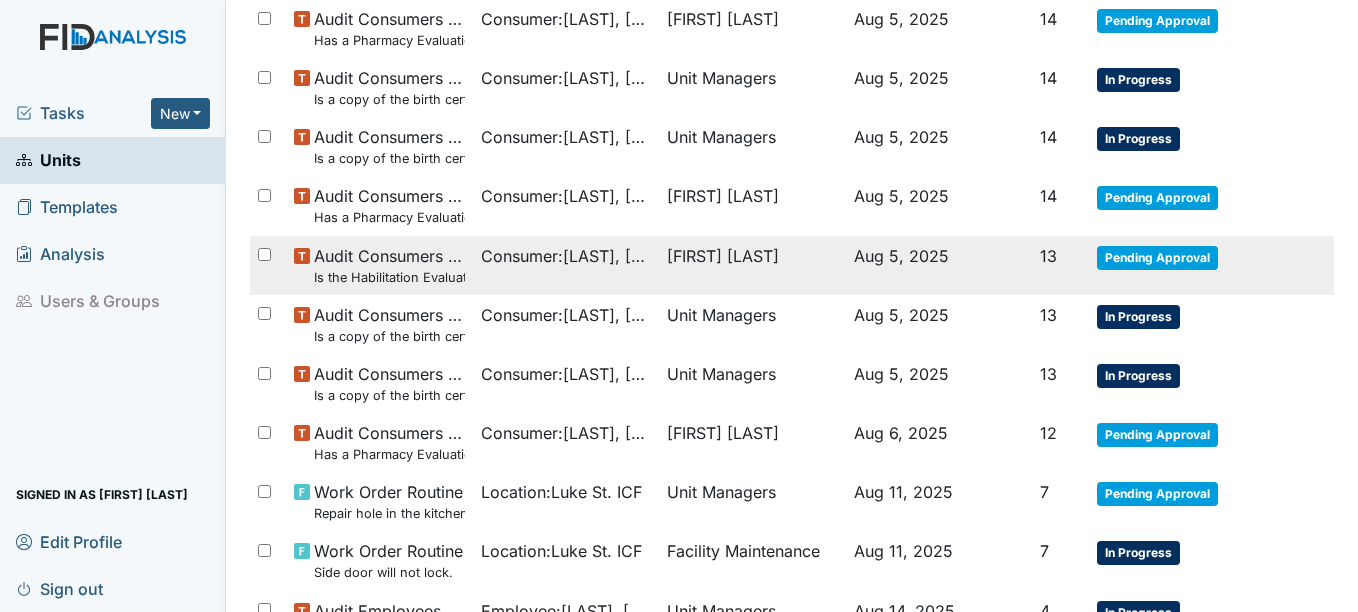 click on "Pending Approval" at bounding box center (1157, 258) 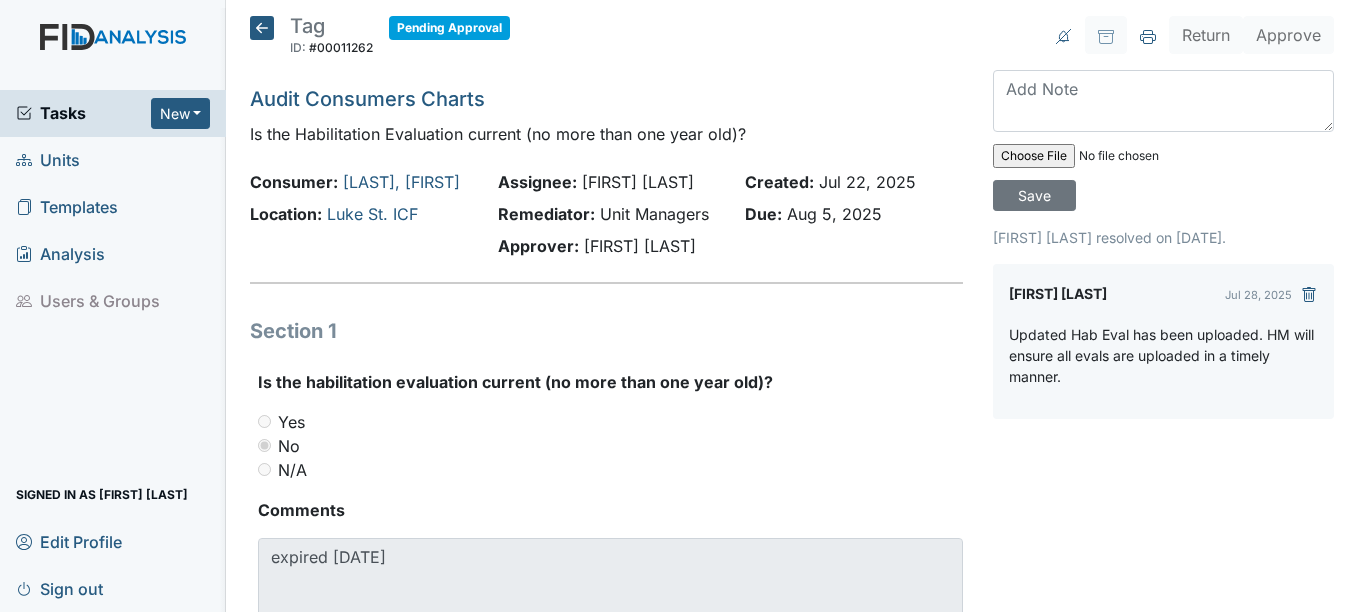 scroll, scrollTop: 0, scrollLeft: 0, axis: both 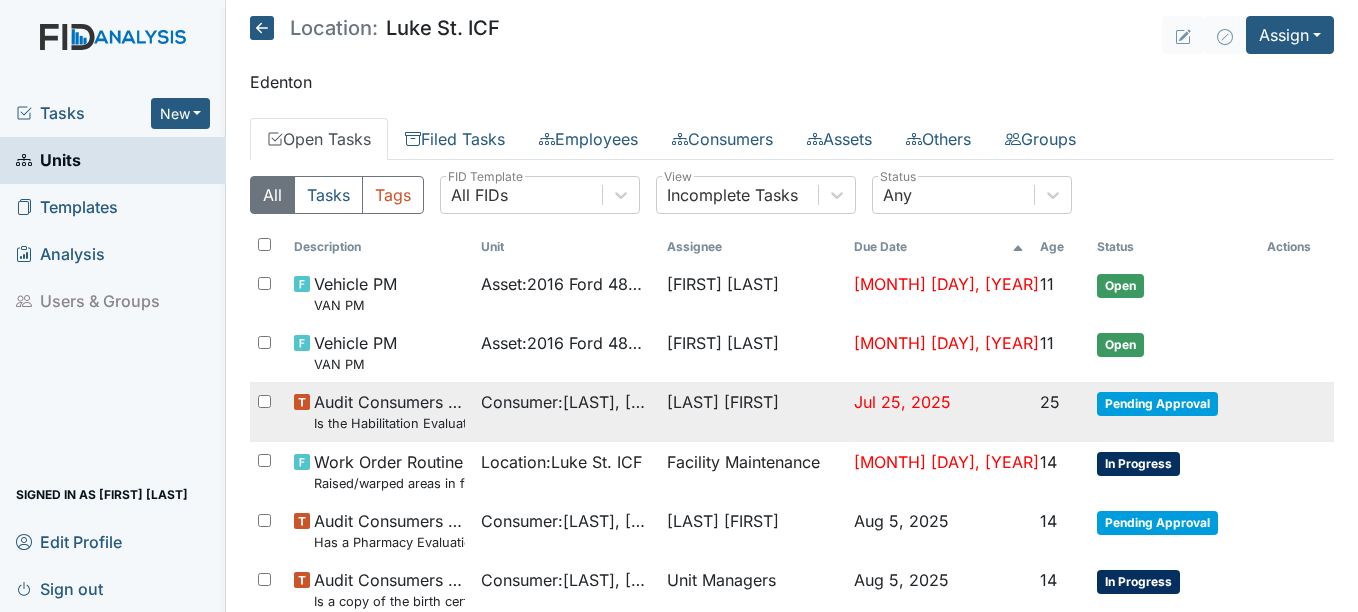 click on "Pending Approval" at bounding box center [1157, 404] 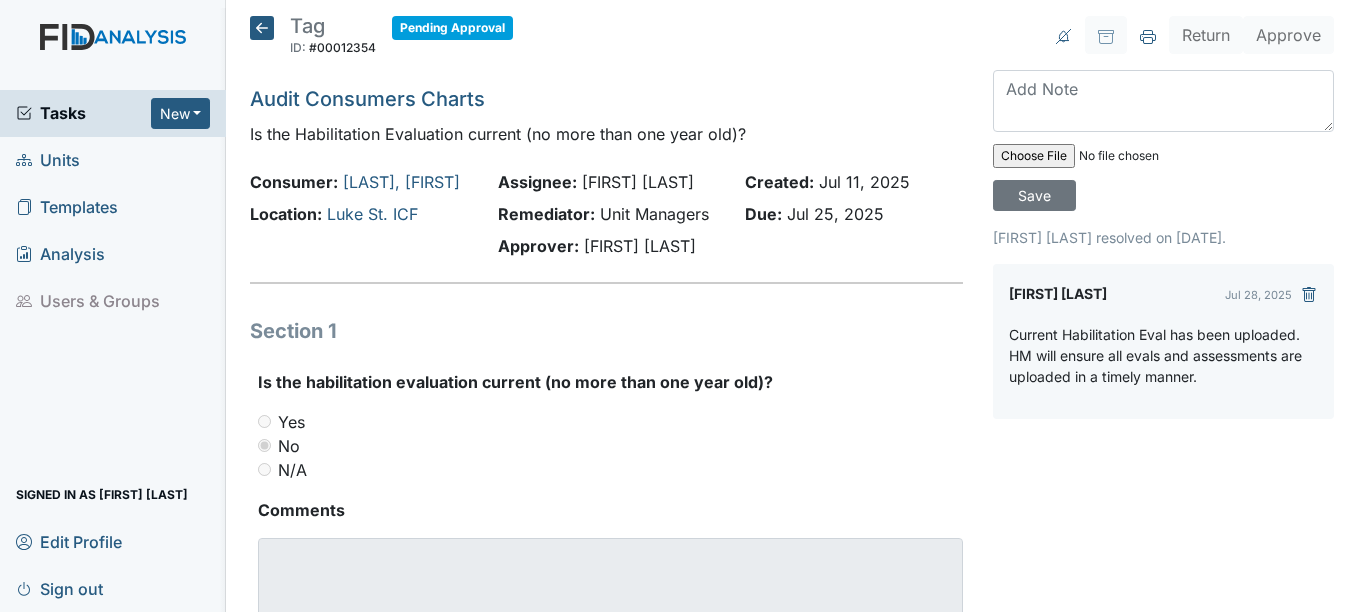 scroll, scrollTop: 0, scrollLeft: 0, axis: both 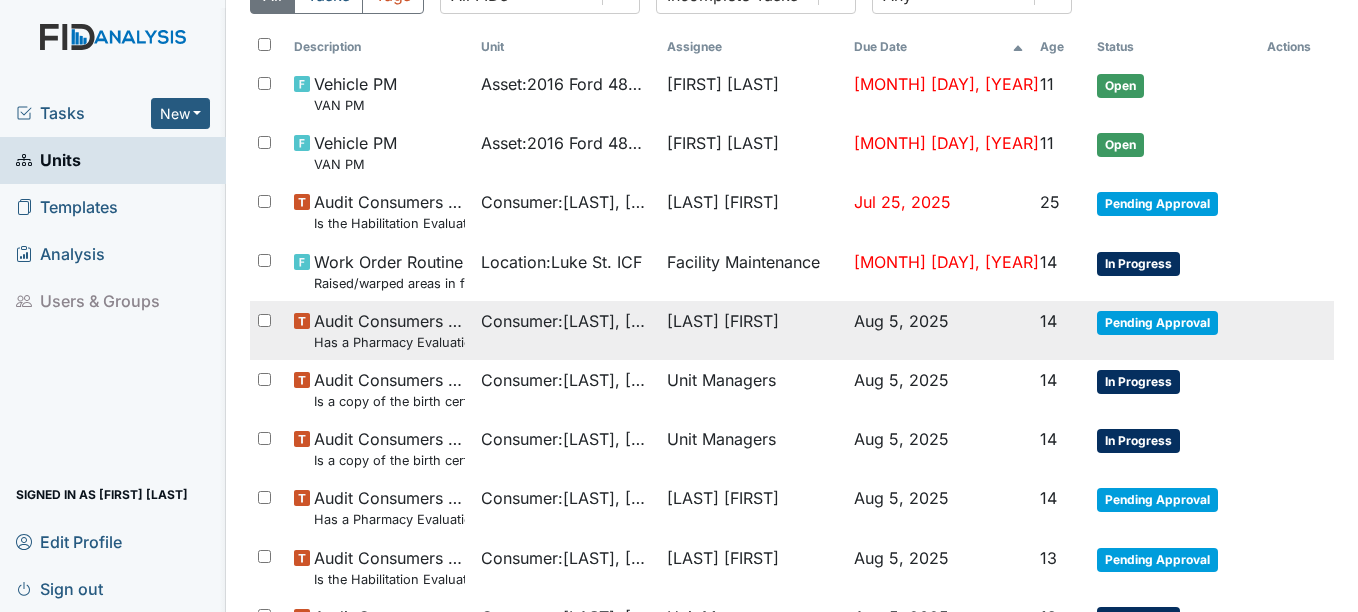 click on "Pending Approval" at bounding box center [1157, 323] 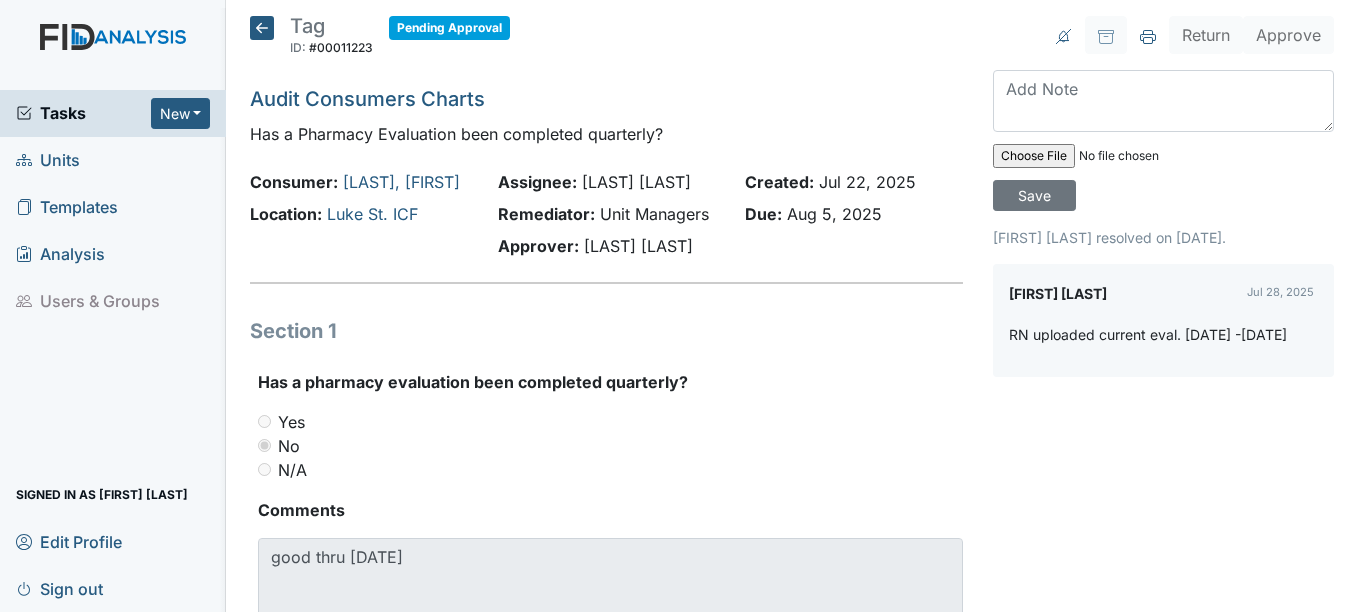 scroll, scrollTop: 0, scrollLeft: 0, axis: both 